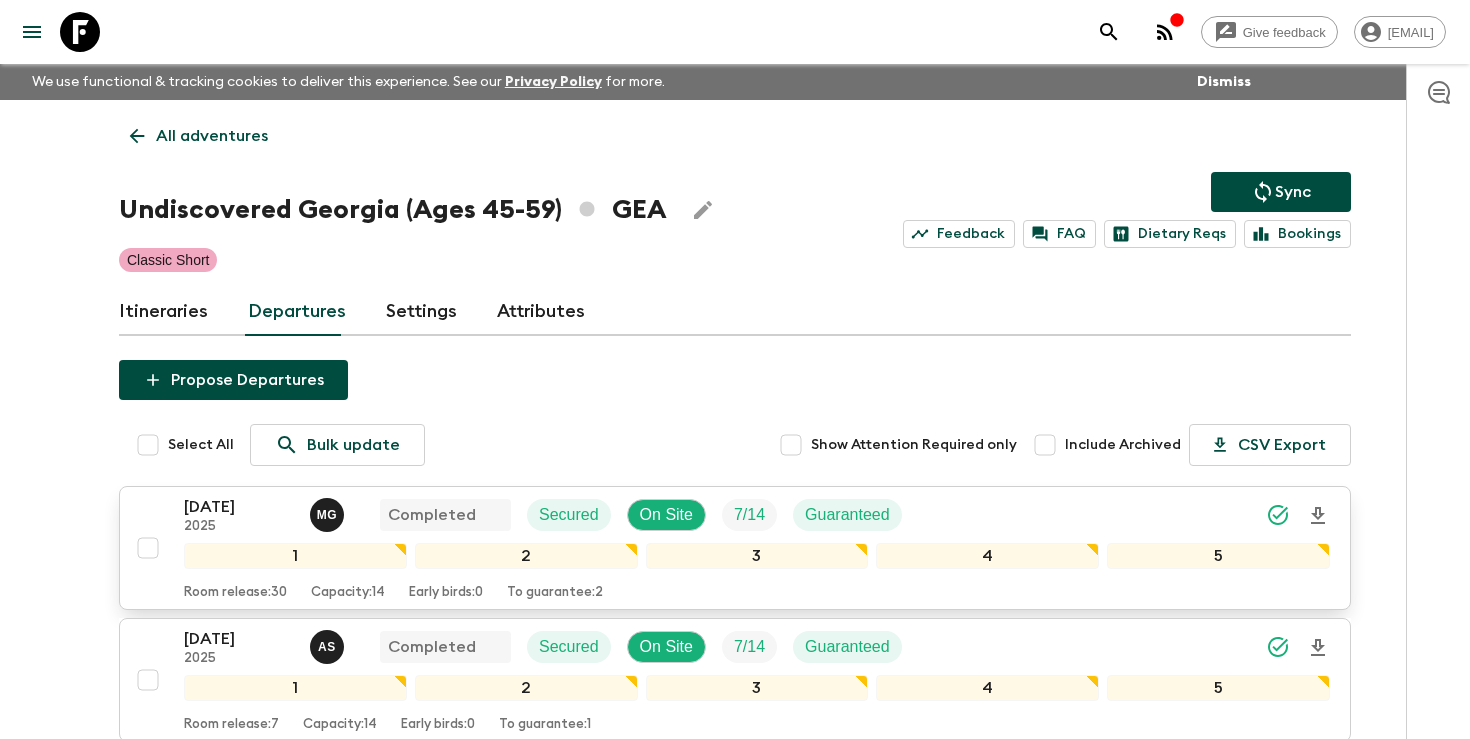 scroll, scrollTop: 405, scrollLeft: 0, axis: vertical 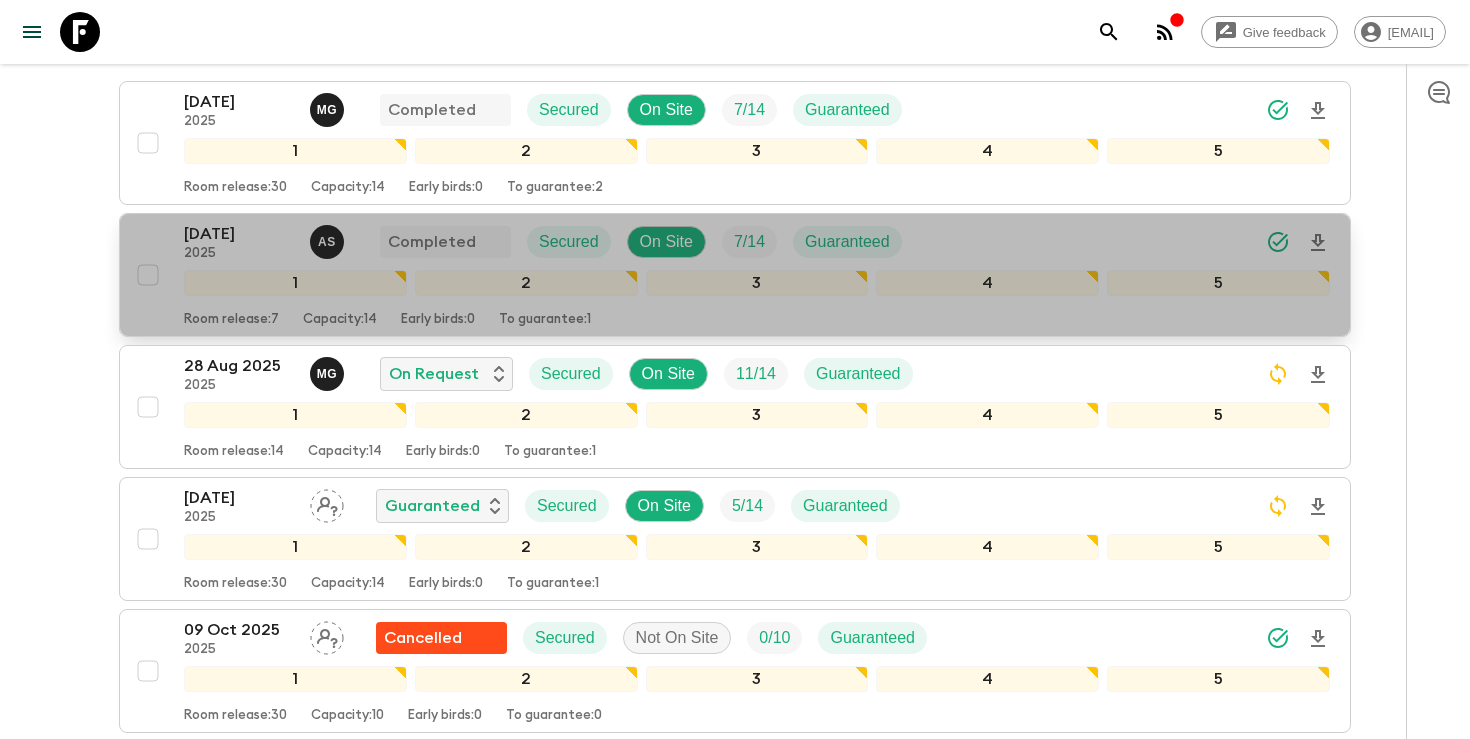 click on "[DATE]" at bounding box center [239, 234] 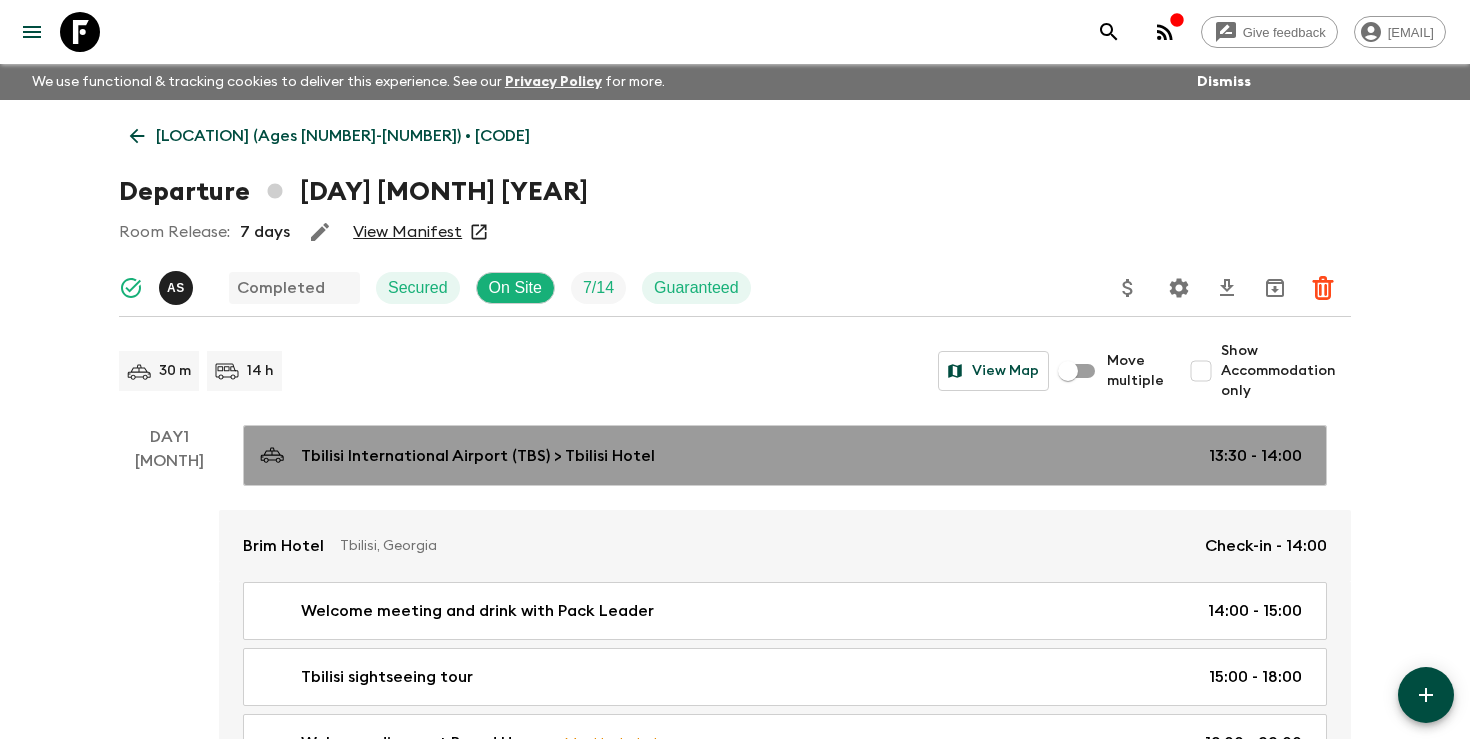 click on "Tbilisi International Airport (TBS) > Tbilisi Hotel" at bounding box center (478, 456) 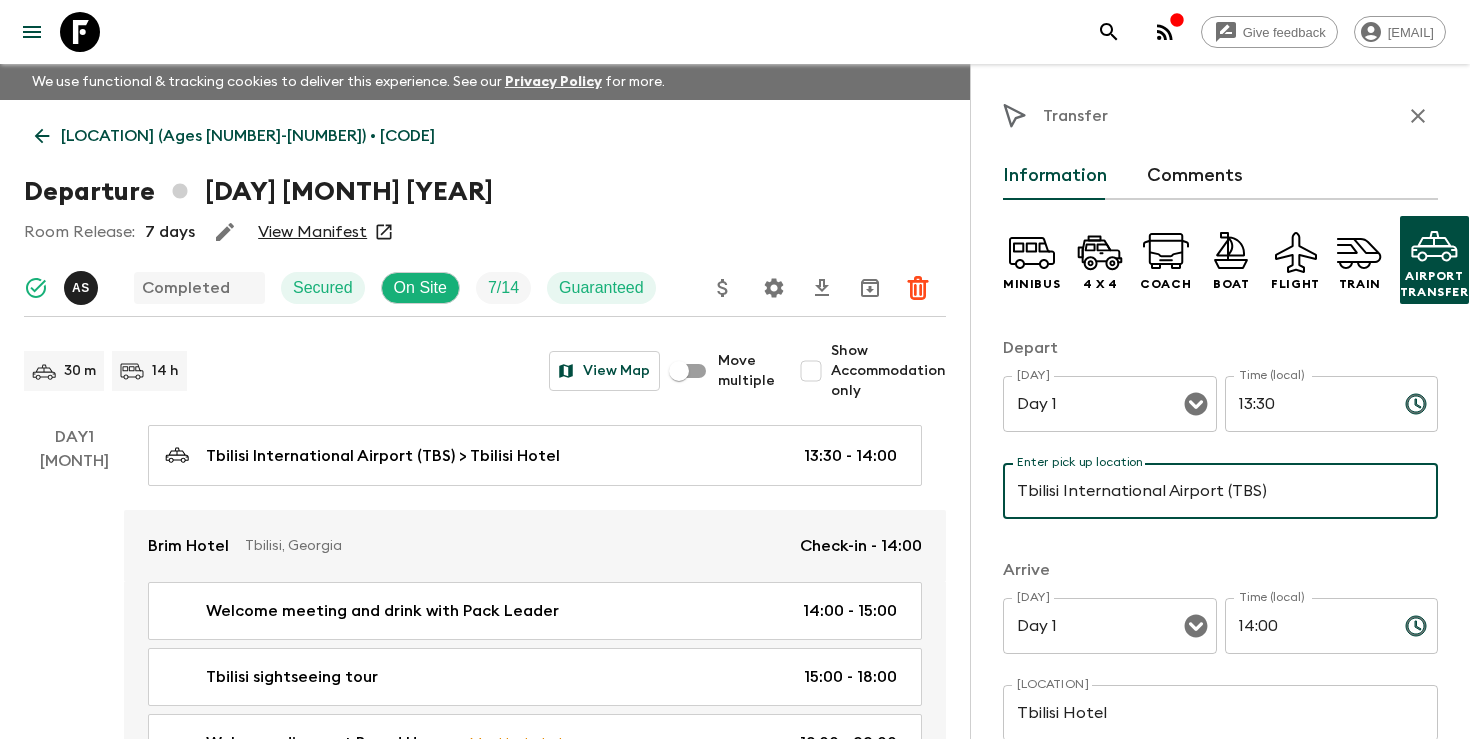 drag, startPoint x: 1257, startPoint y: 485, endPoint x: 1321, endPoint y: 489, distance: 64.12488 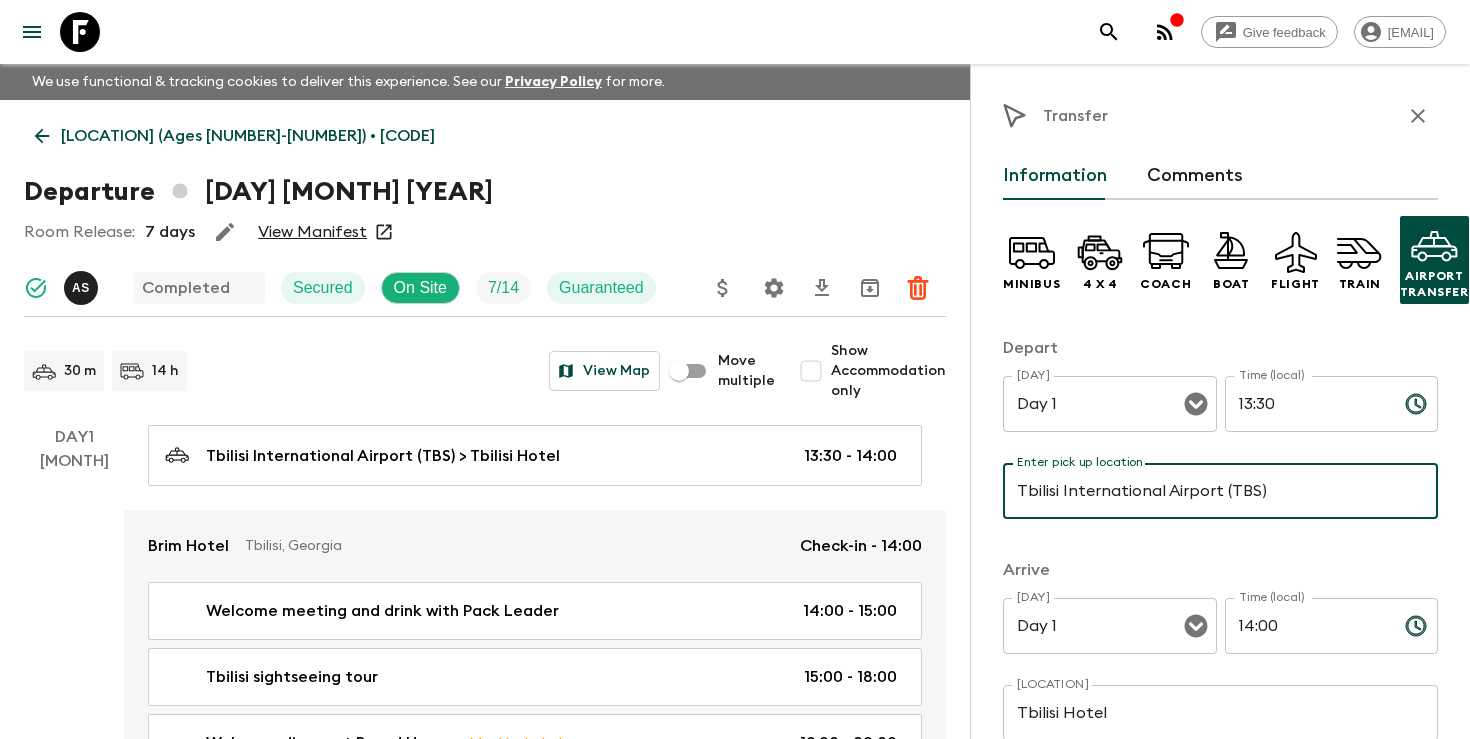 click at bounding box center [1418, 116] 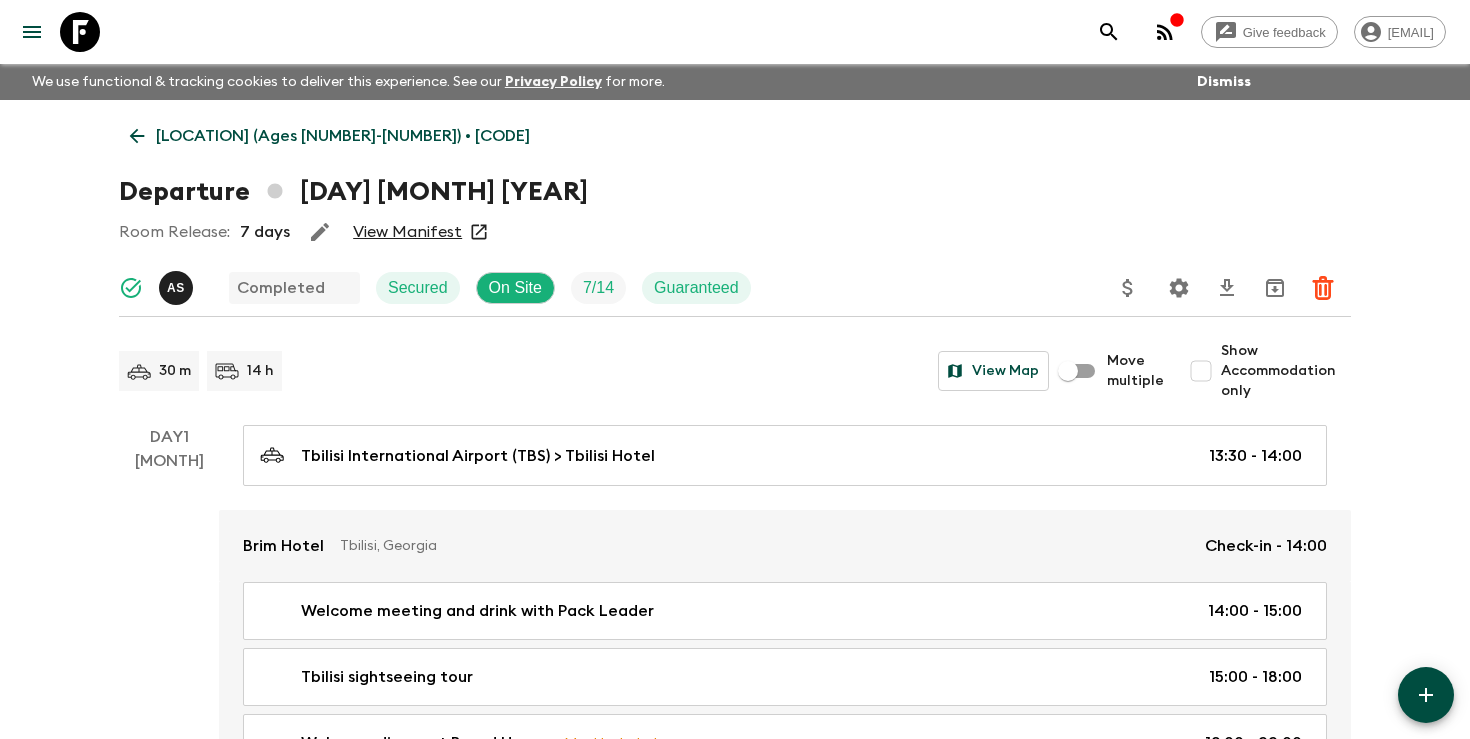click 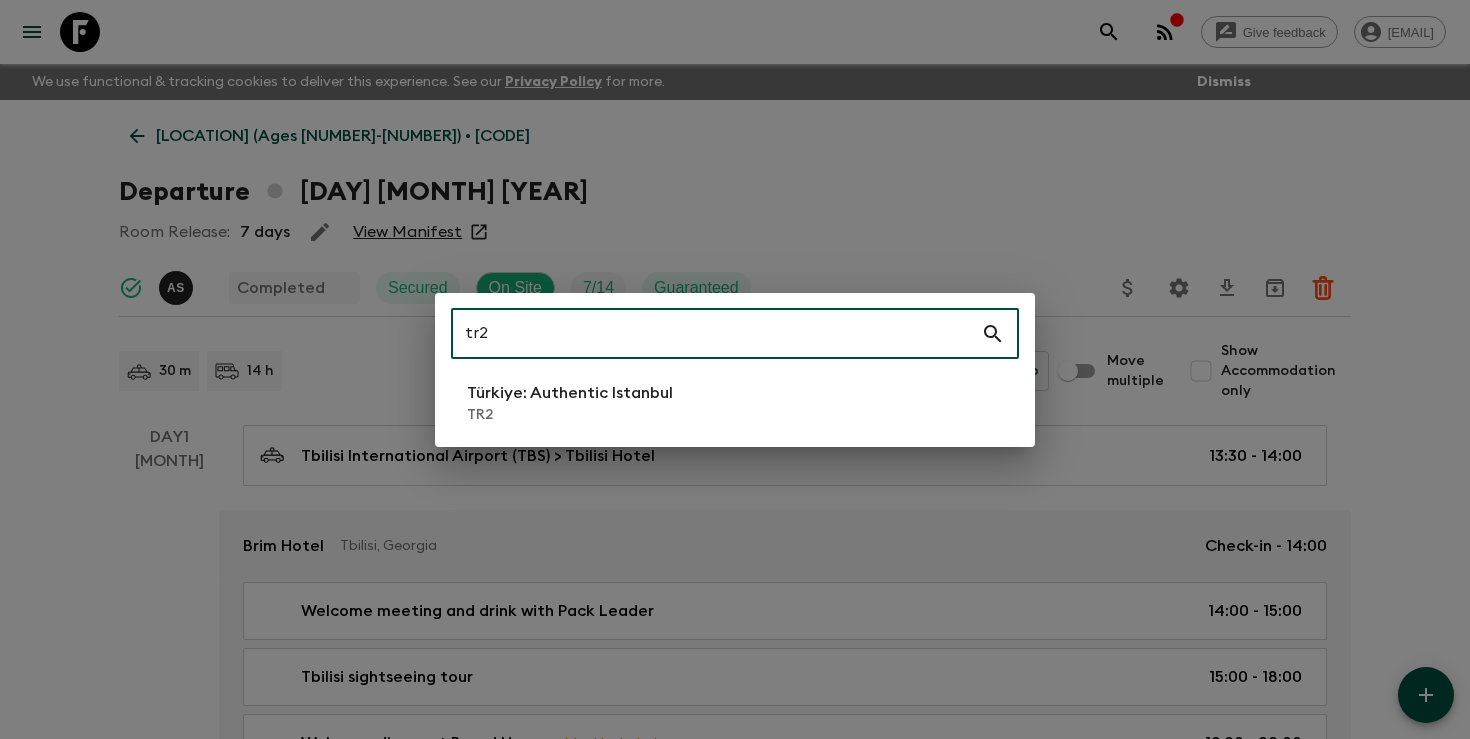 type on "tr2" 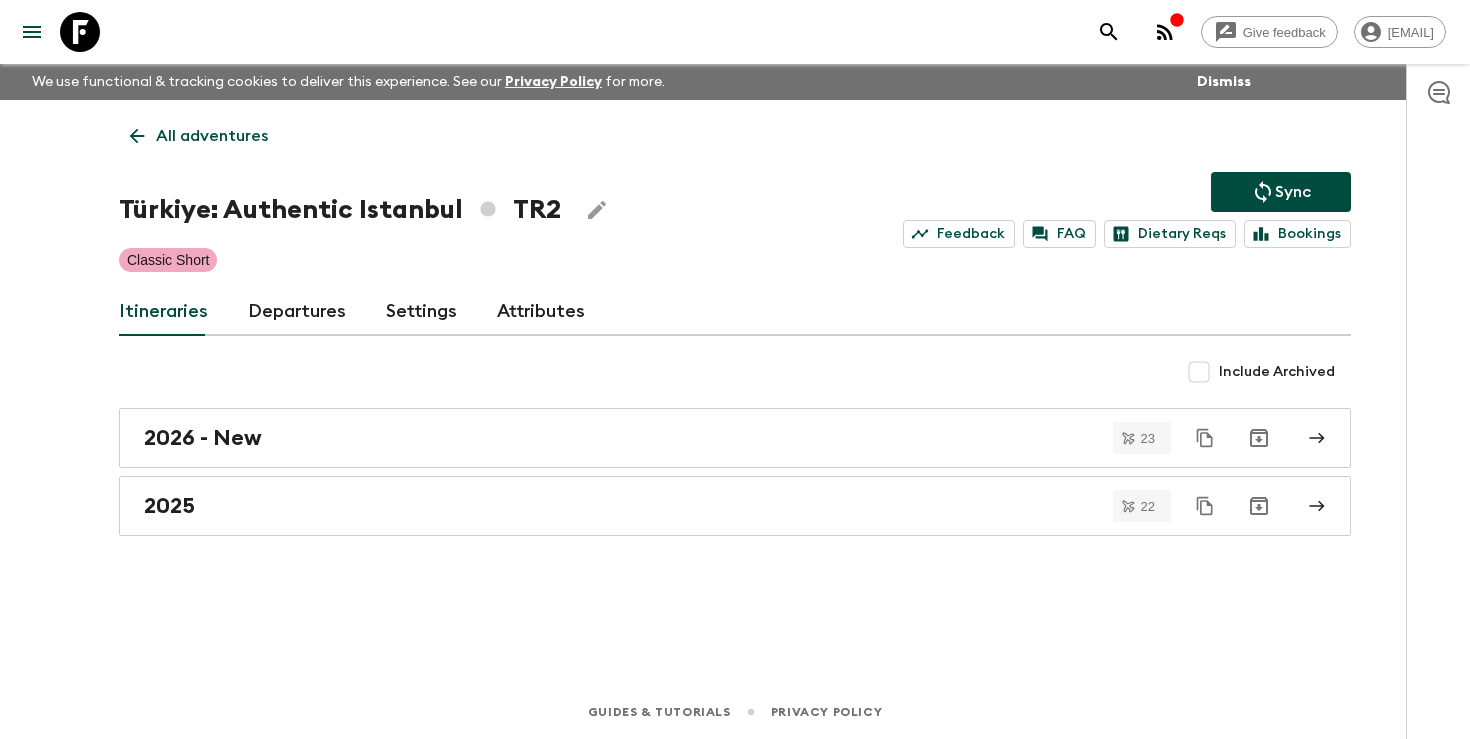 click on "Departures" at bounding box center [297, 312] 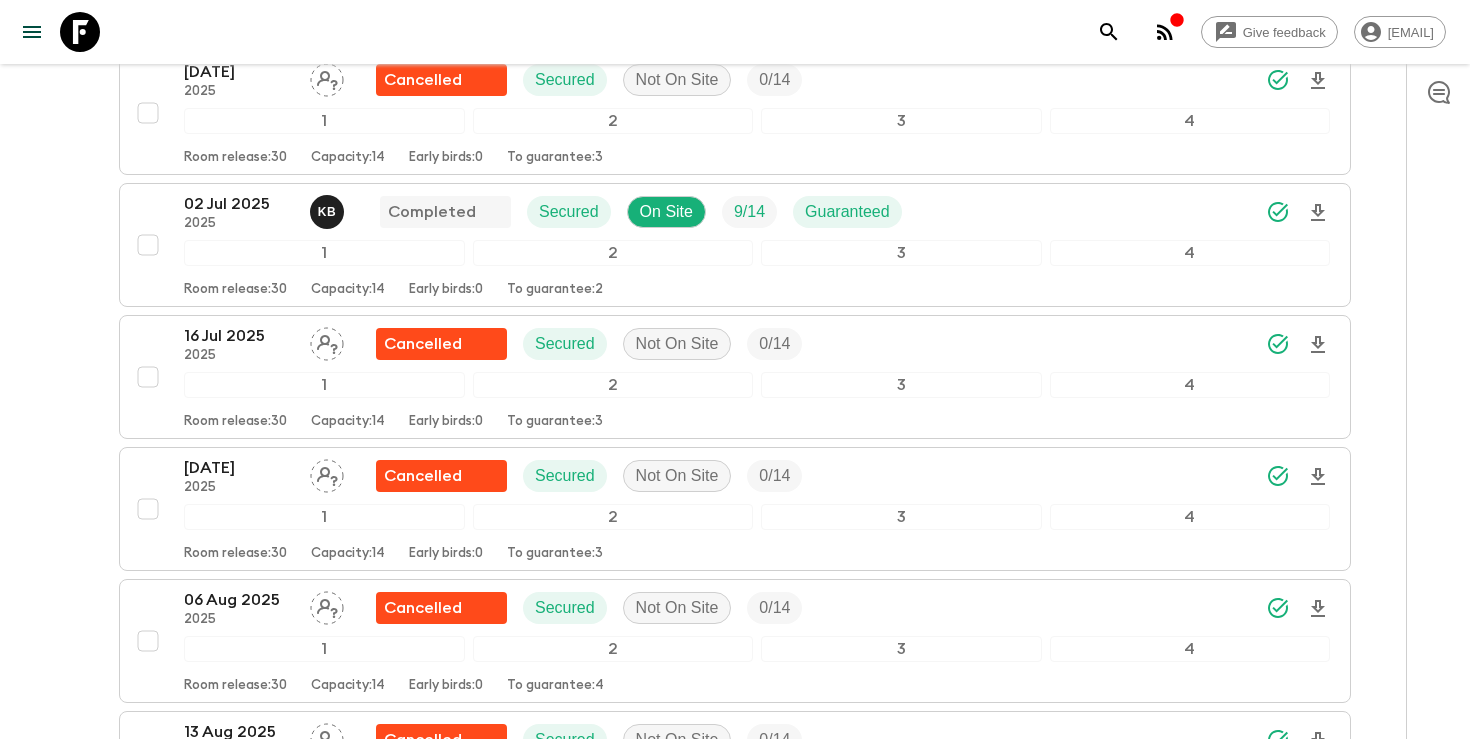 scroll, scrollTop: 2476, scrollLeft: 0, axis: vertical 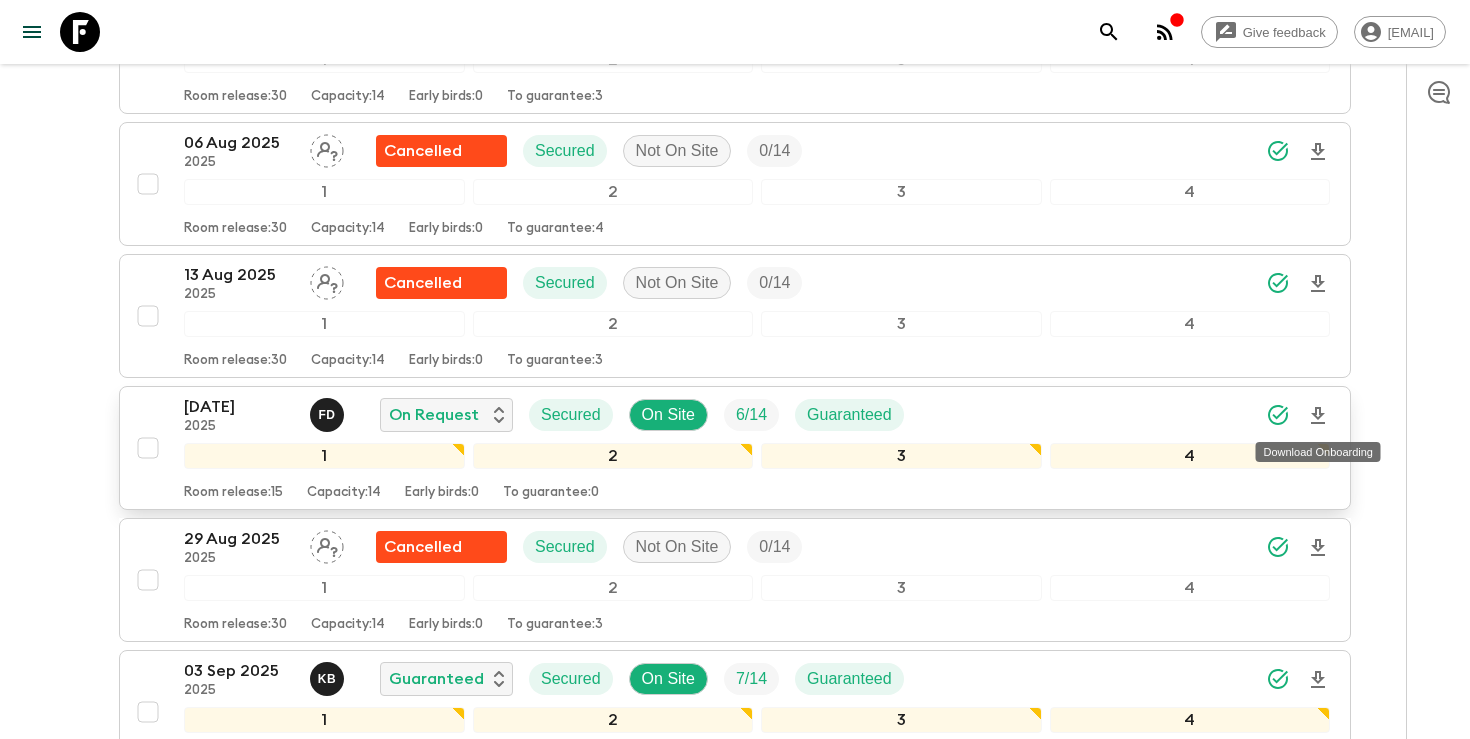 click 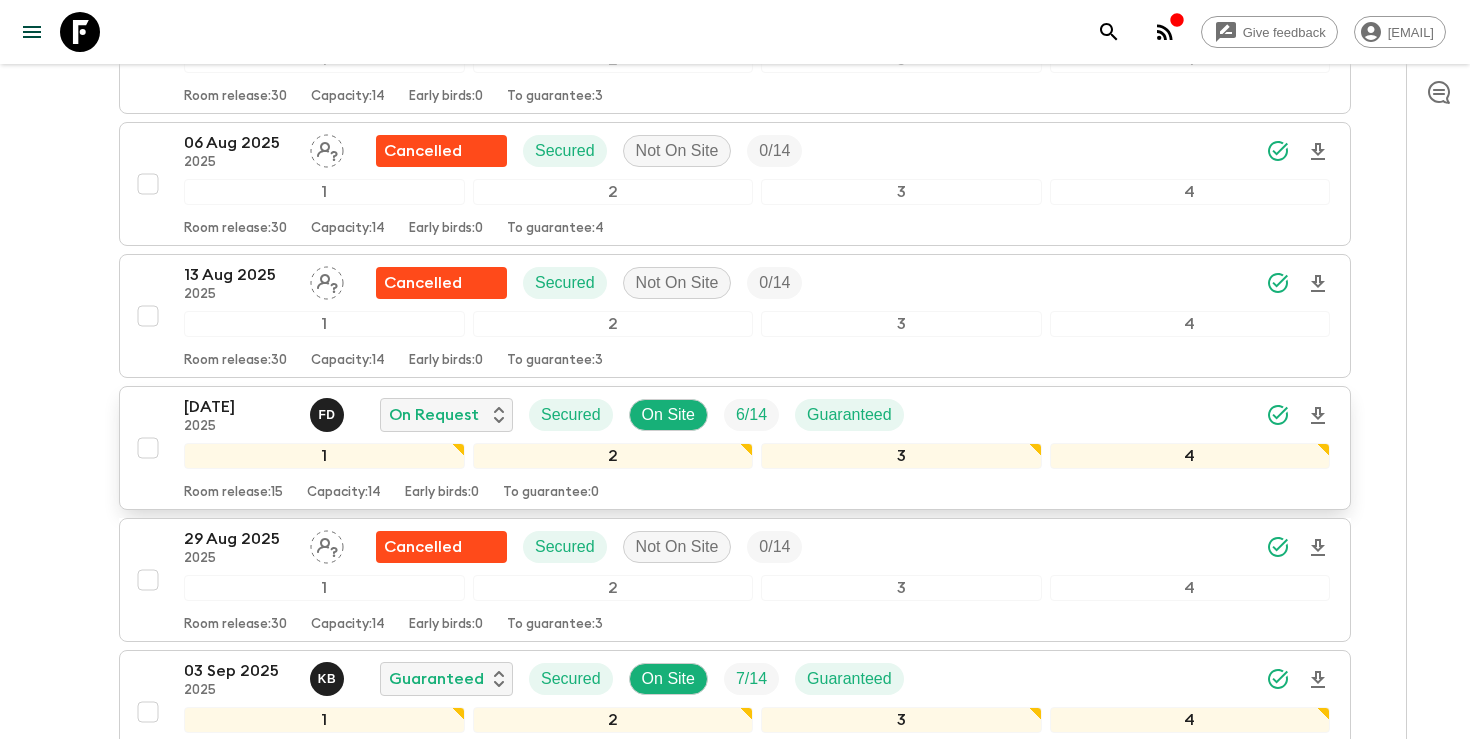 click 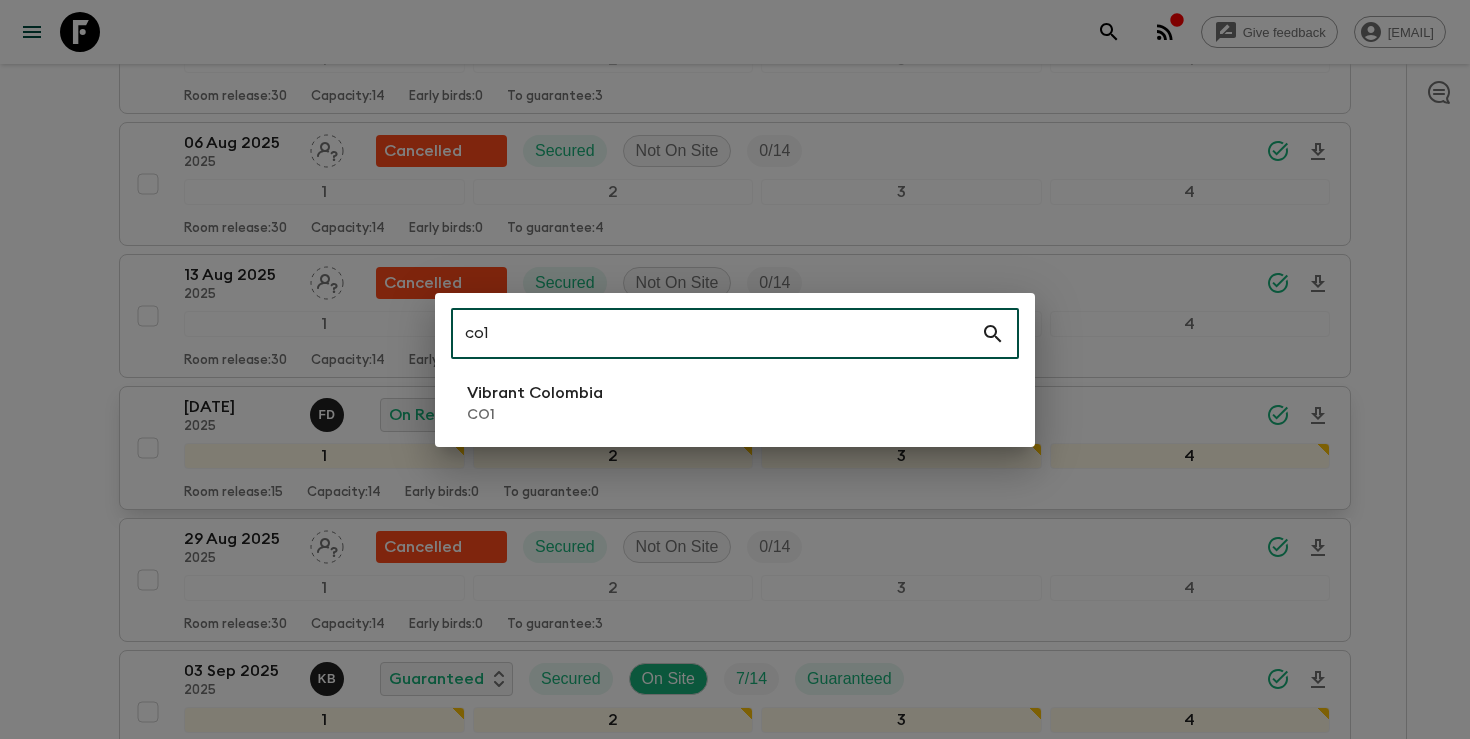 type on "co1" 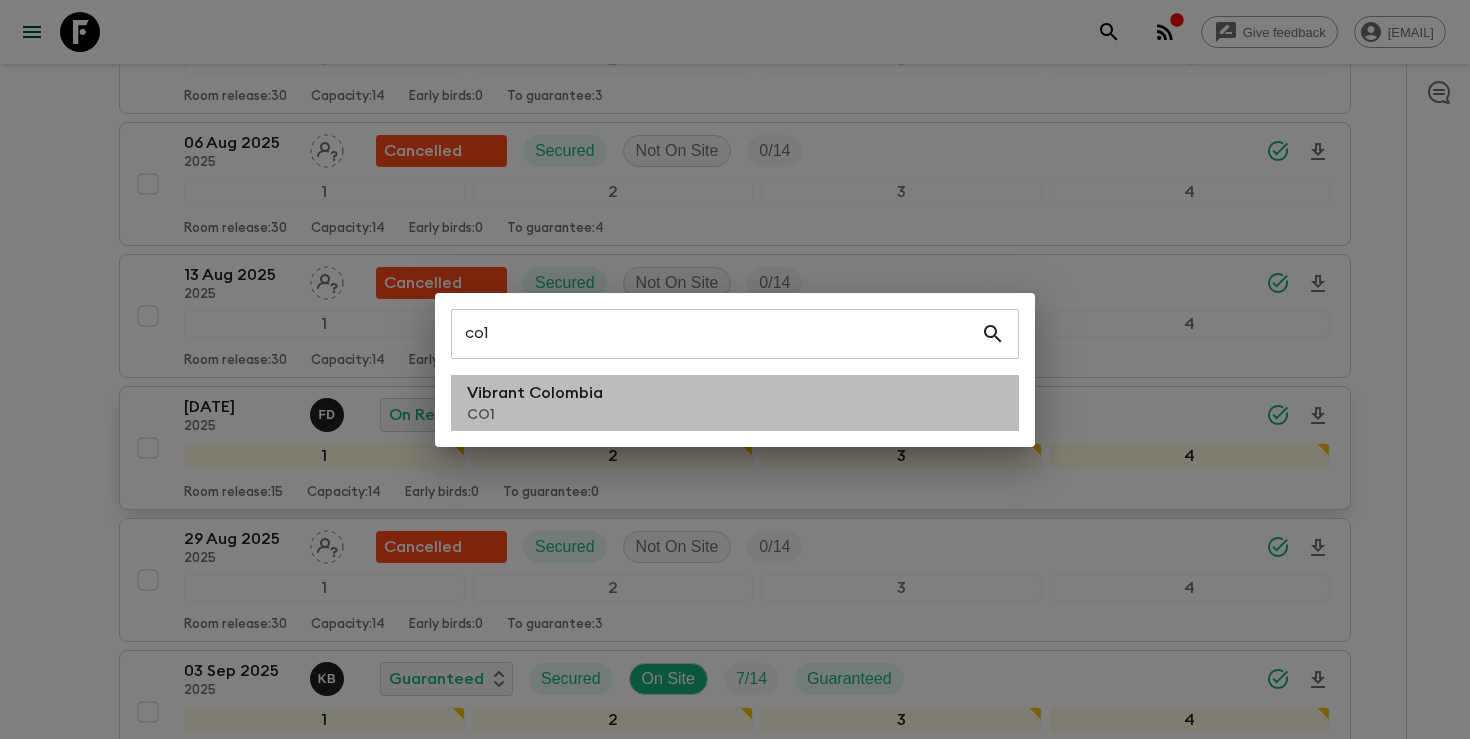 click on "Vibrant Colombia CO1" at bounding box center [735, 403] 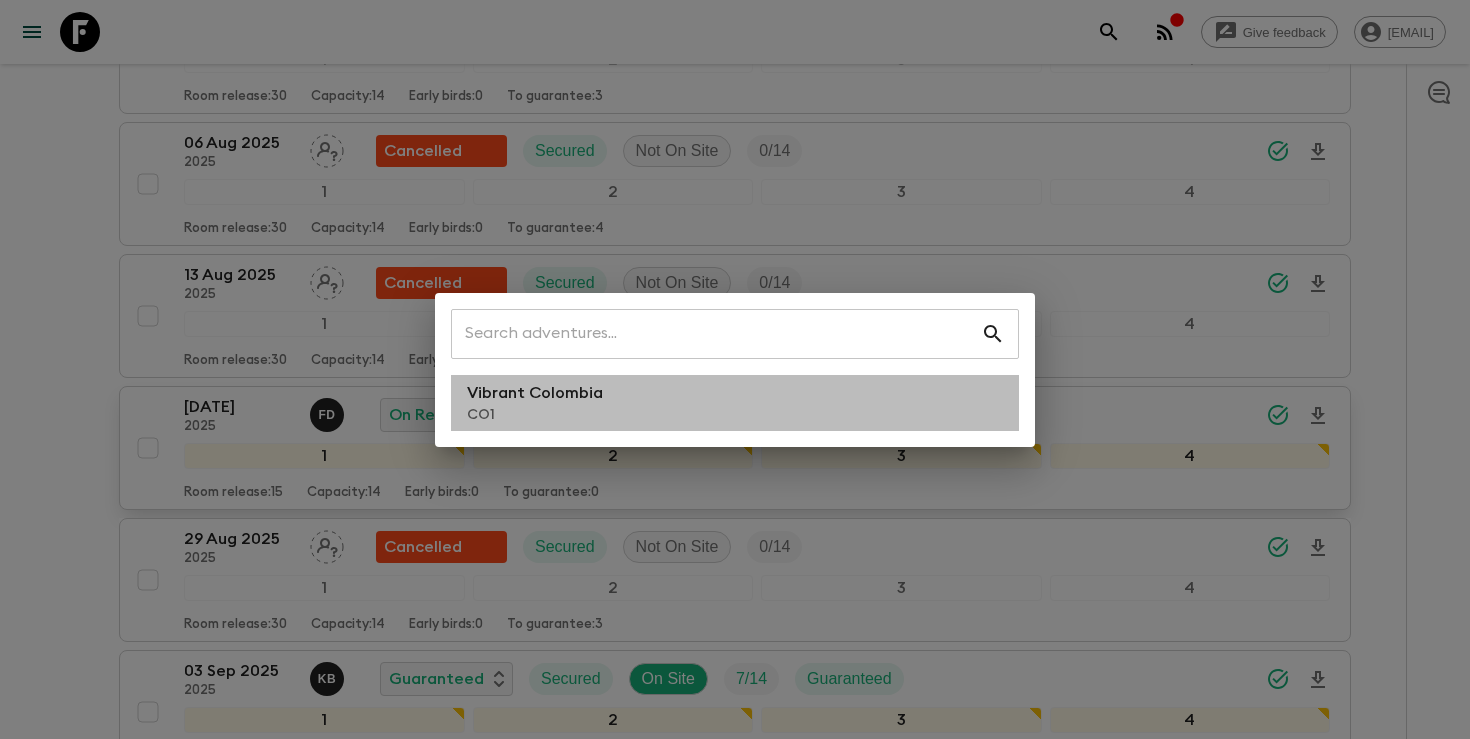 scroll, scrollTop: 0, scrollLeft: 0, axis: both 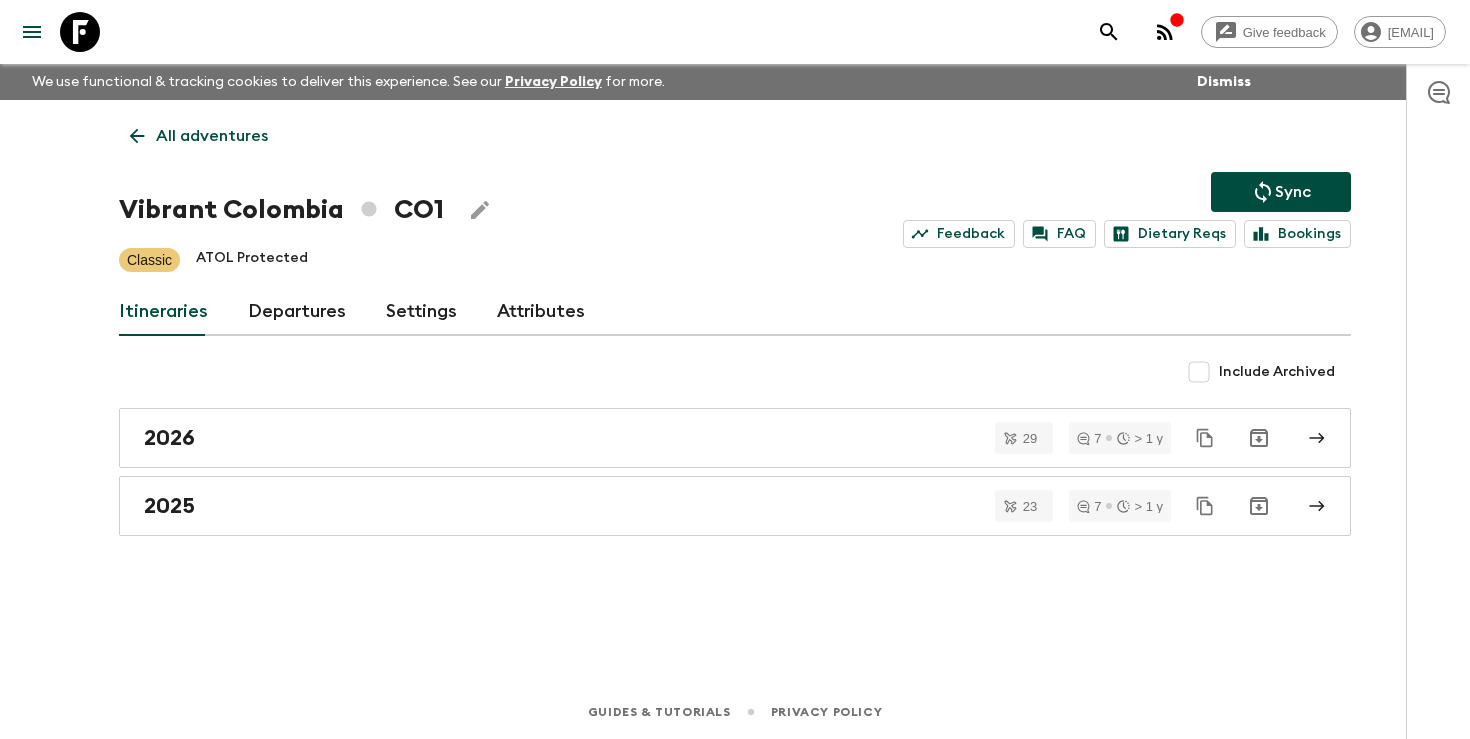click on "Departures" at bounding box center [297, 312] 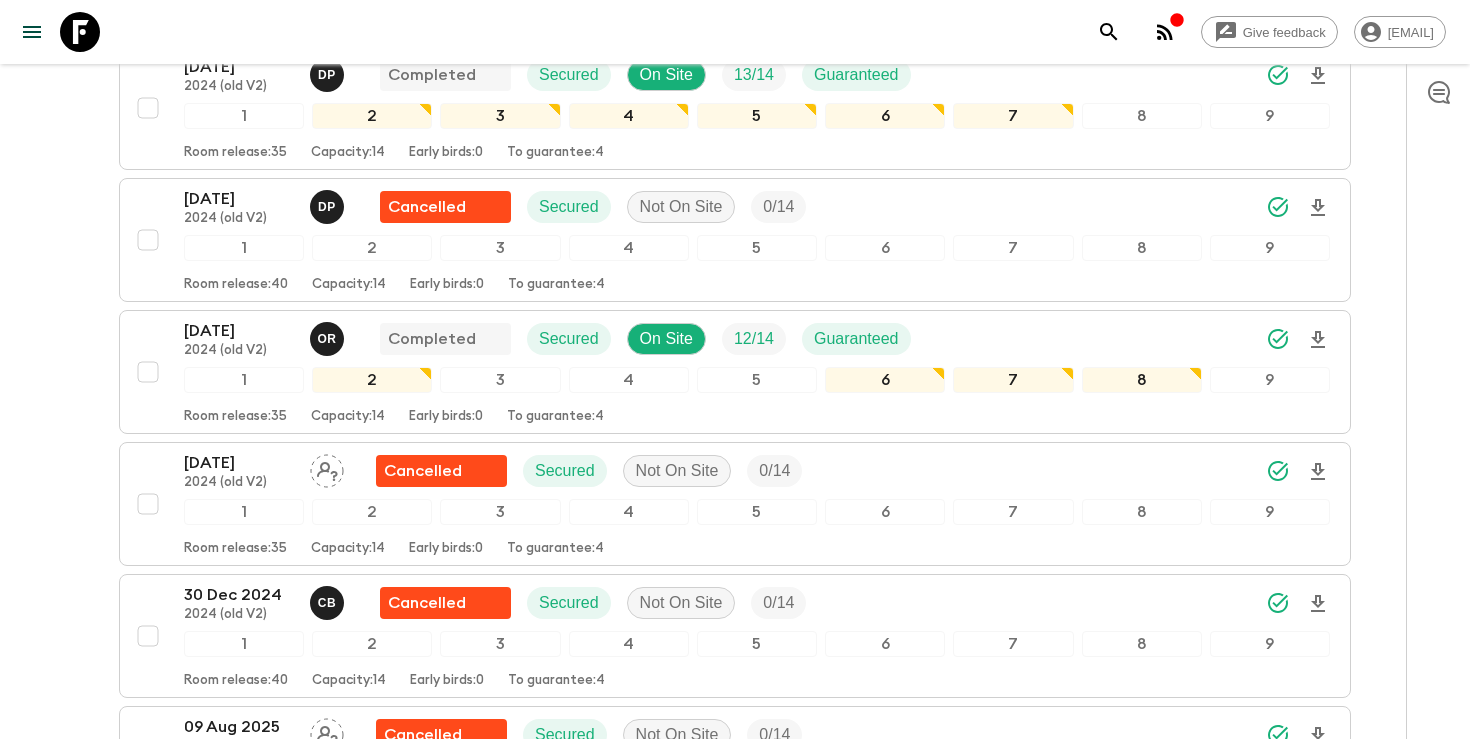 scroll, scrollTop: 3171, scrollLeft: 0, axis: vertical 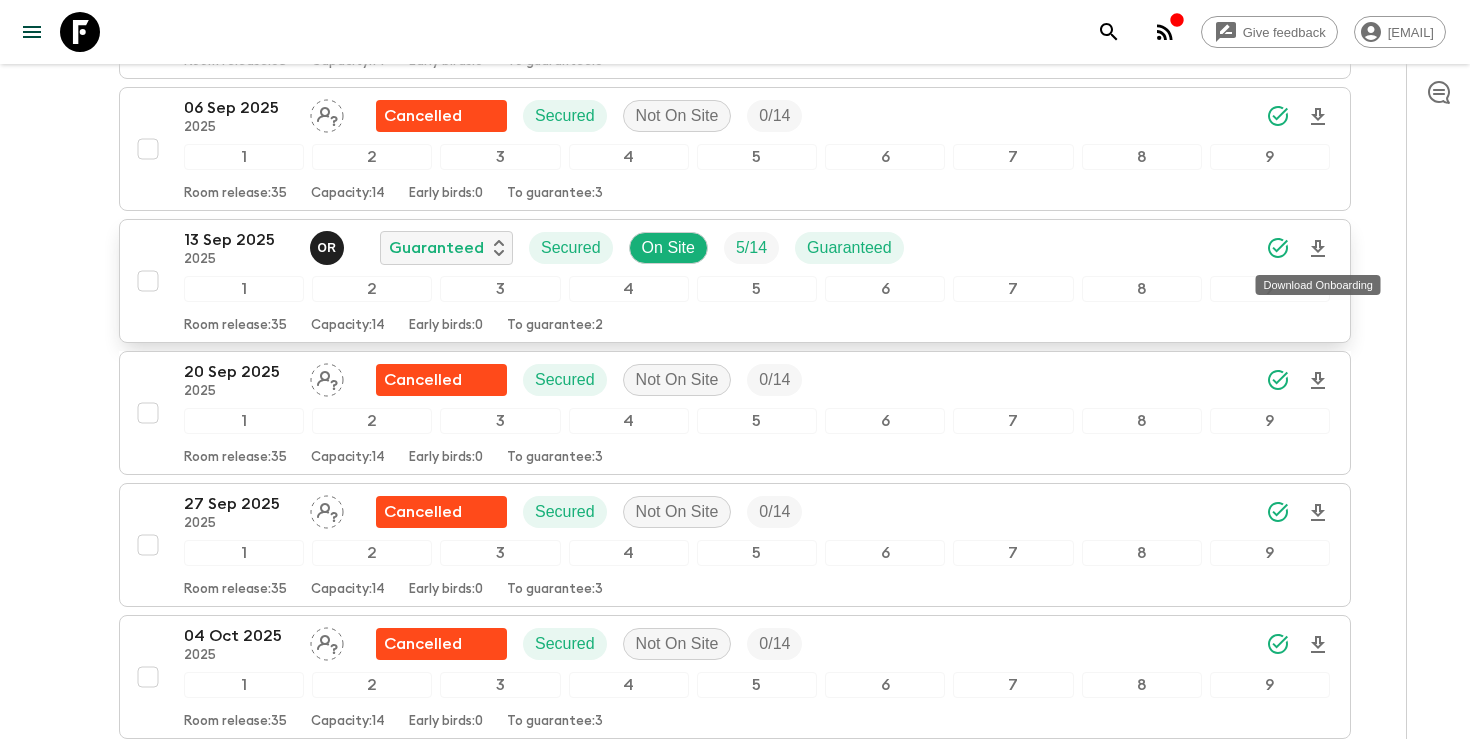 click 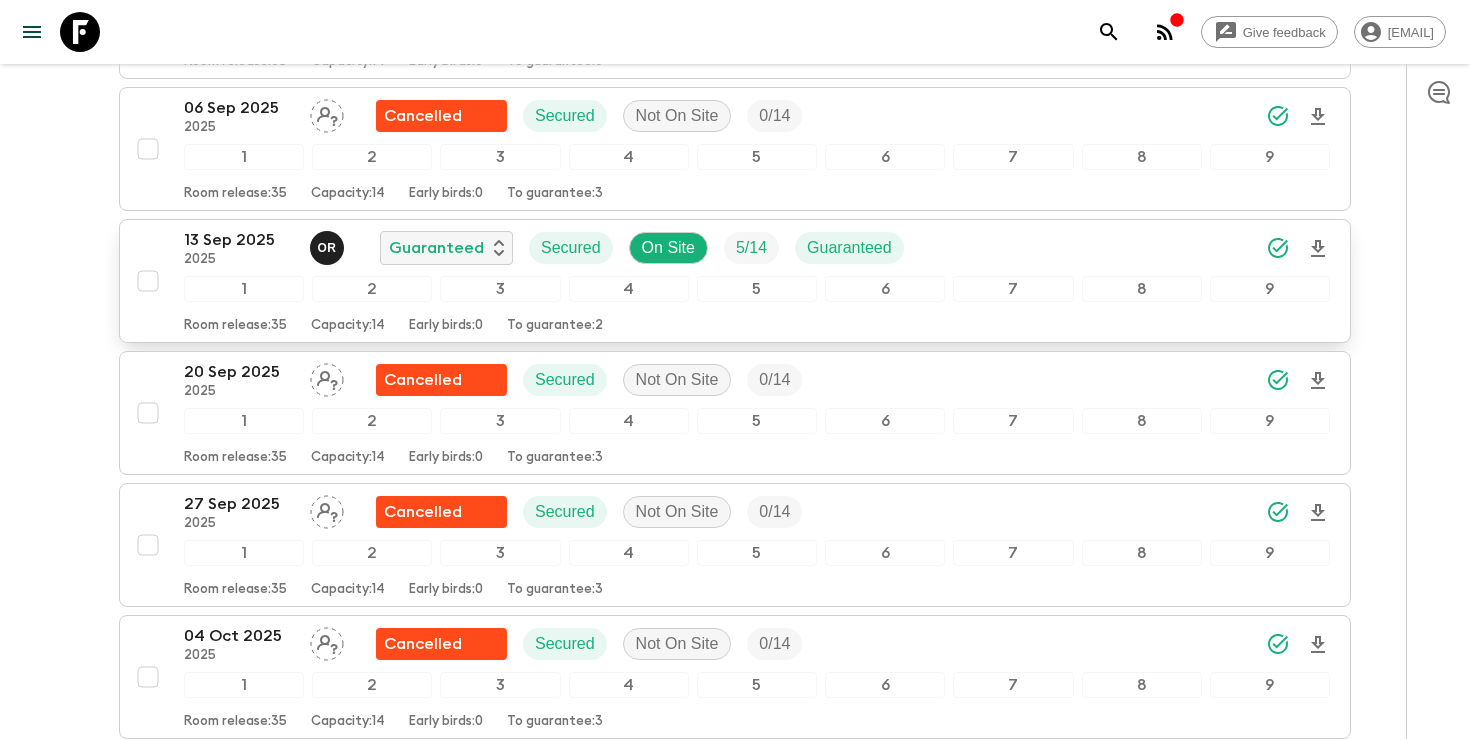 click on "2025" at bounding box center [239, 260] 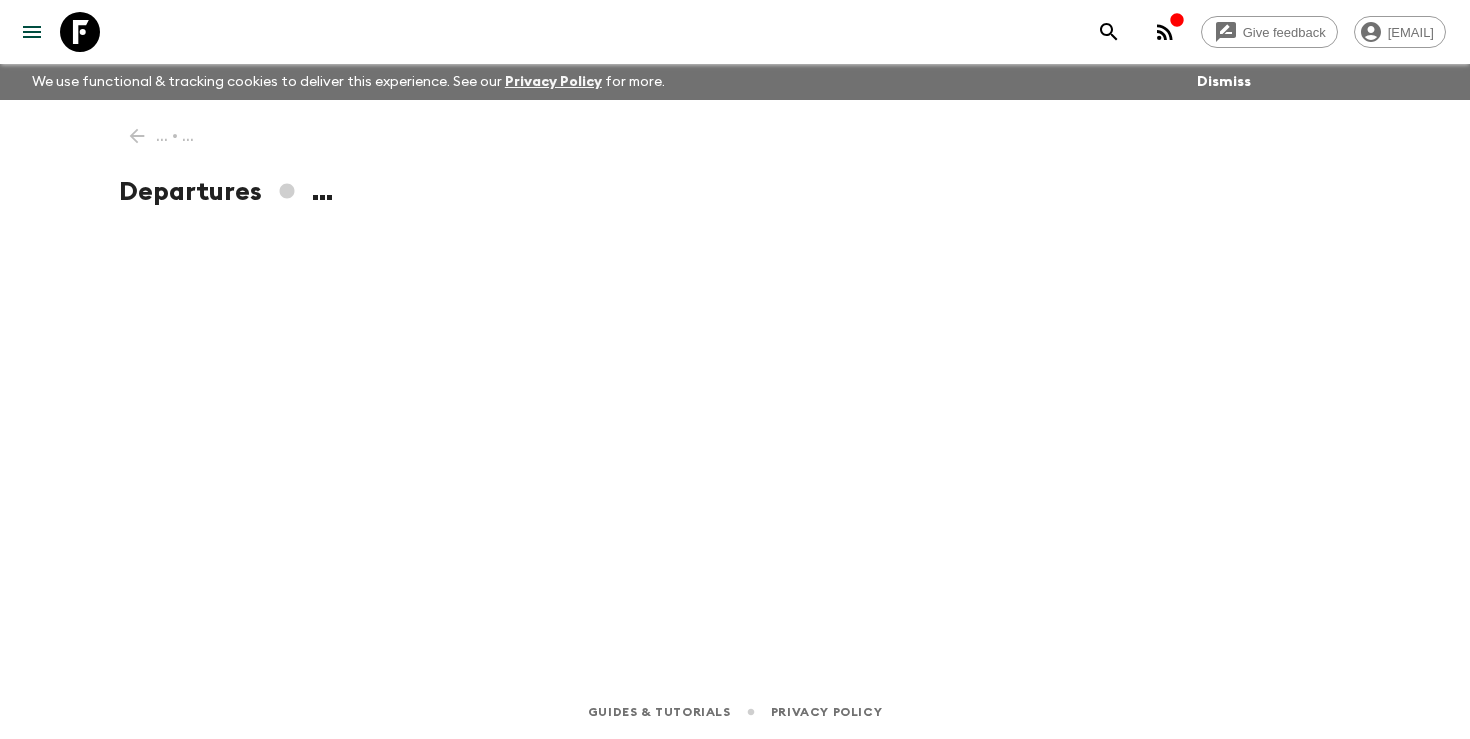 scroll, scrollTop: 0, scrollLeft: 0, axis: both 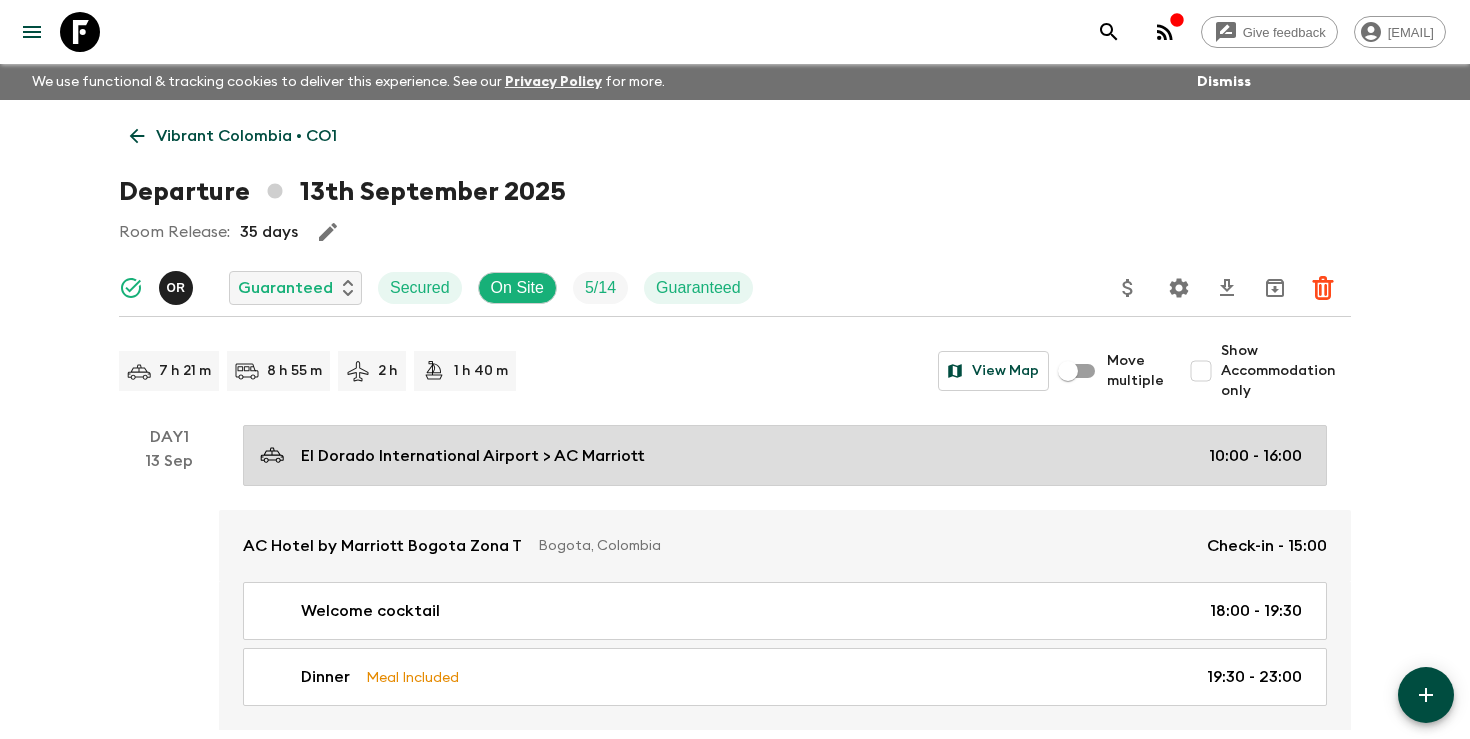 click on "[AIRPORT] > [HOTEL] [TIME] - [TIME]" at bounding box center (781, 455) 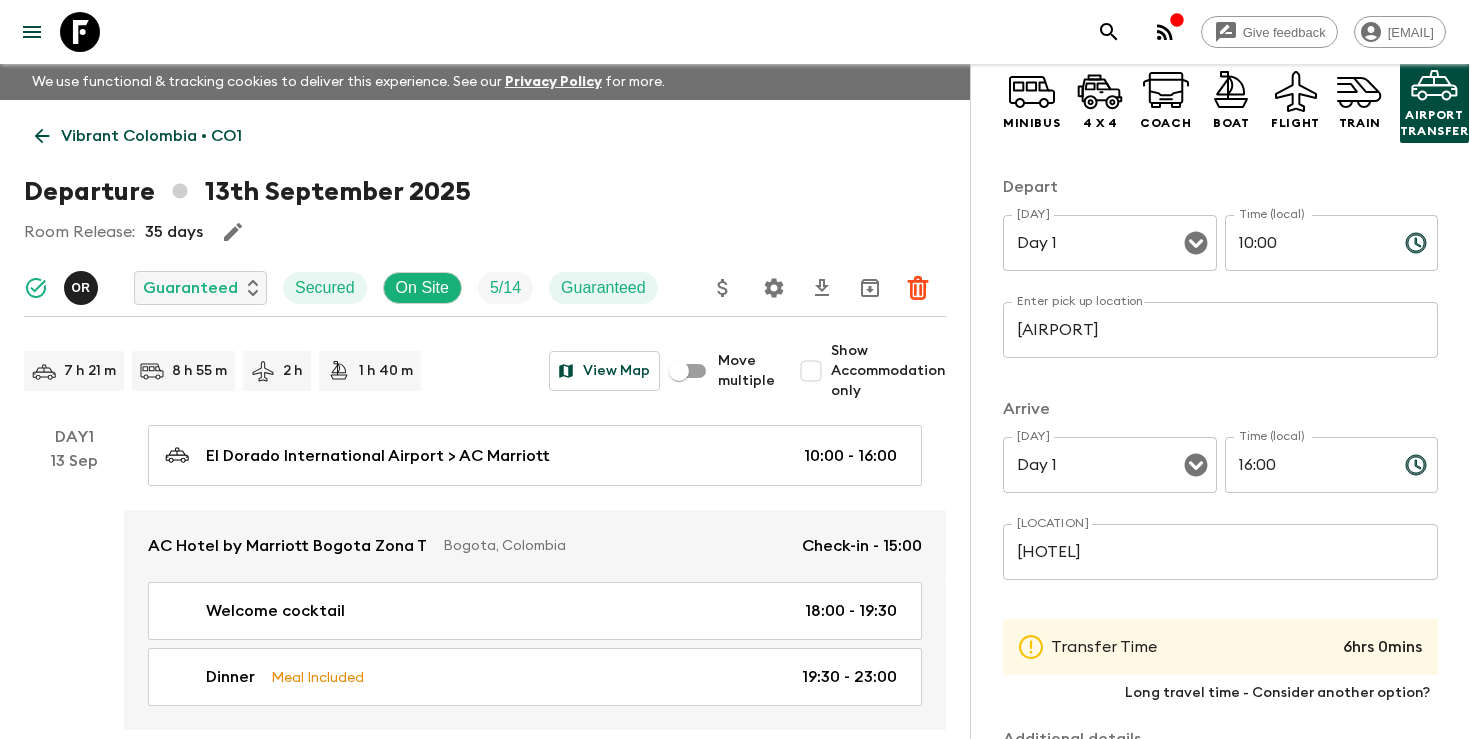 scroll, scrollTop: 168, scrollLeft: 0, axis: vertical 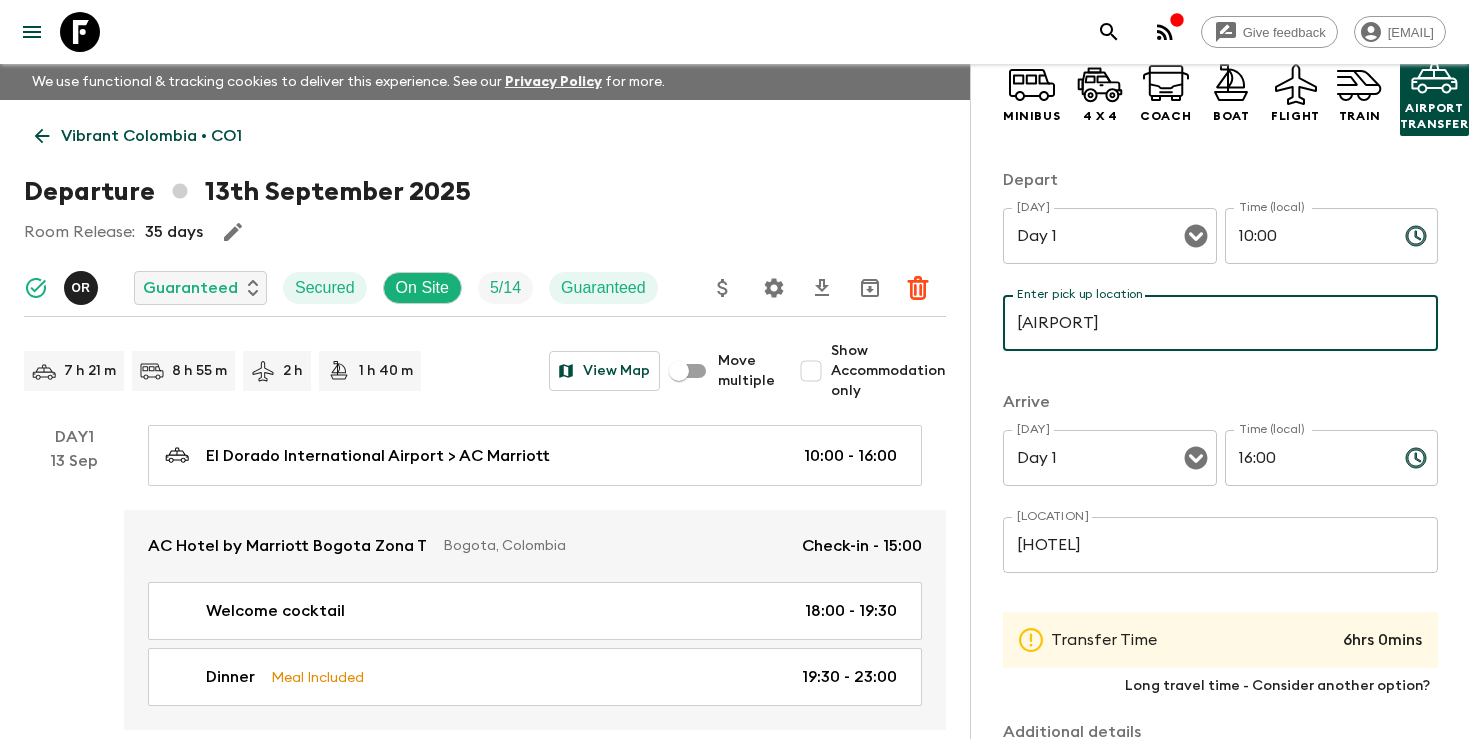 click on "[AIRPORT]" at bounding box center [1220, 323] 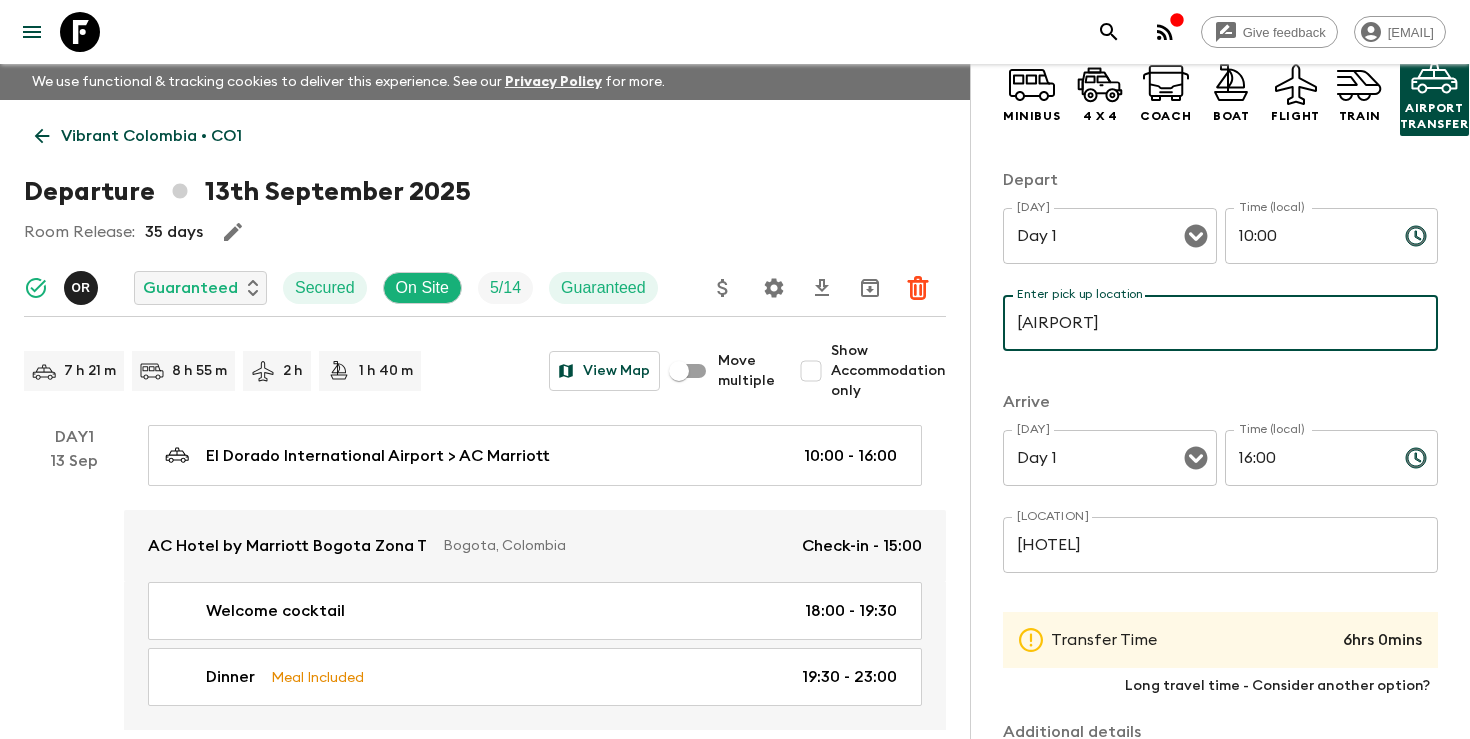 click 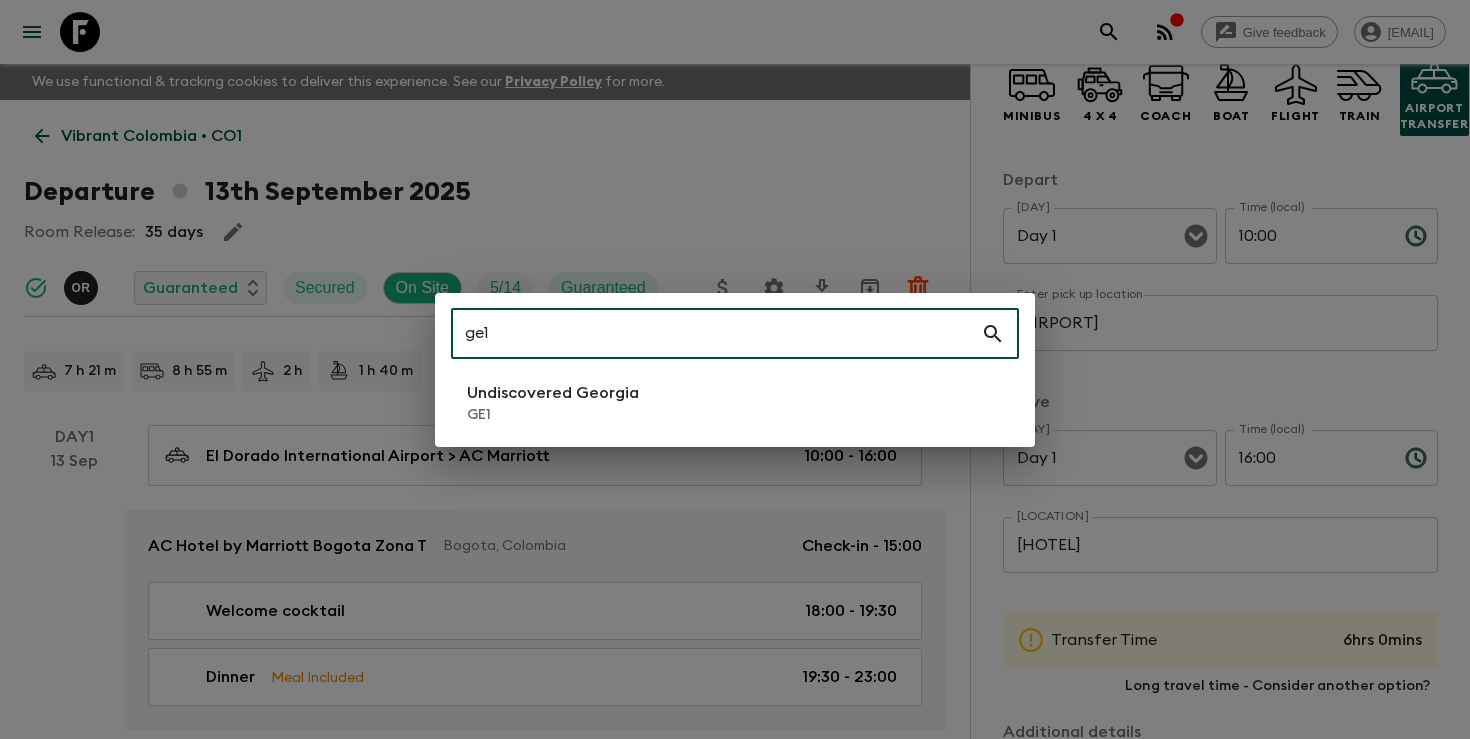 type on "ge1" 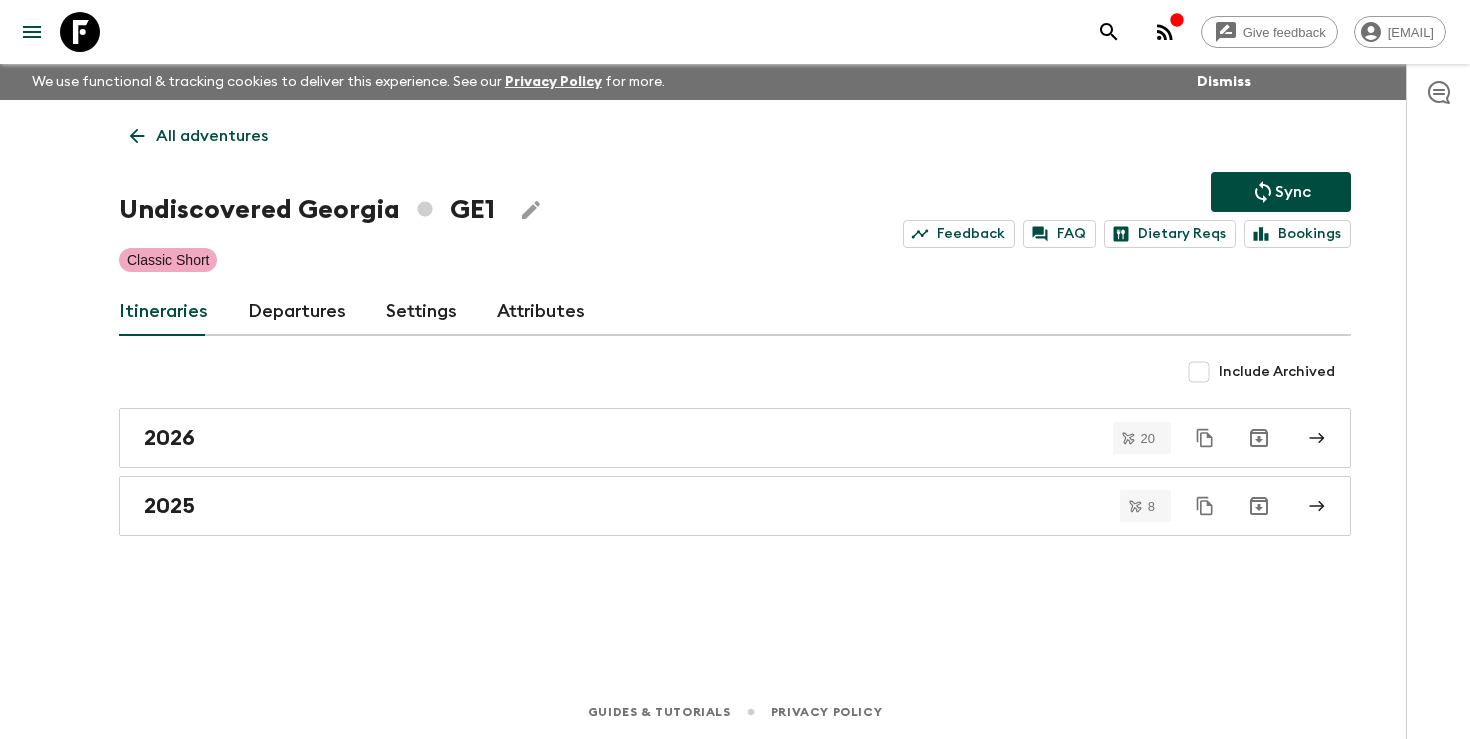 click on "Departures" at bounding box center (297, 312) 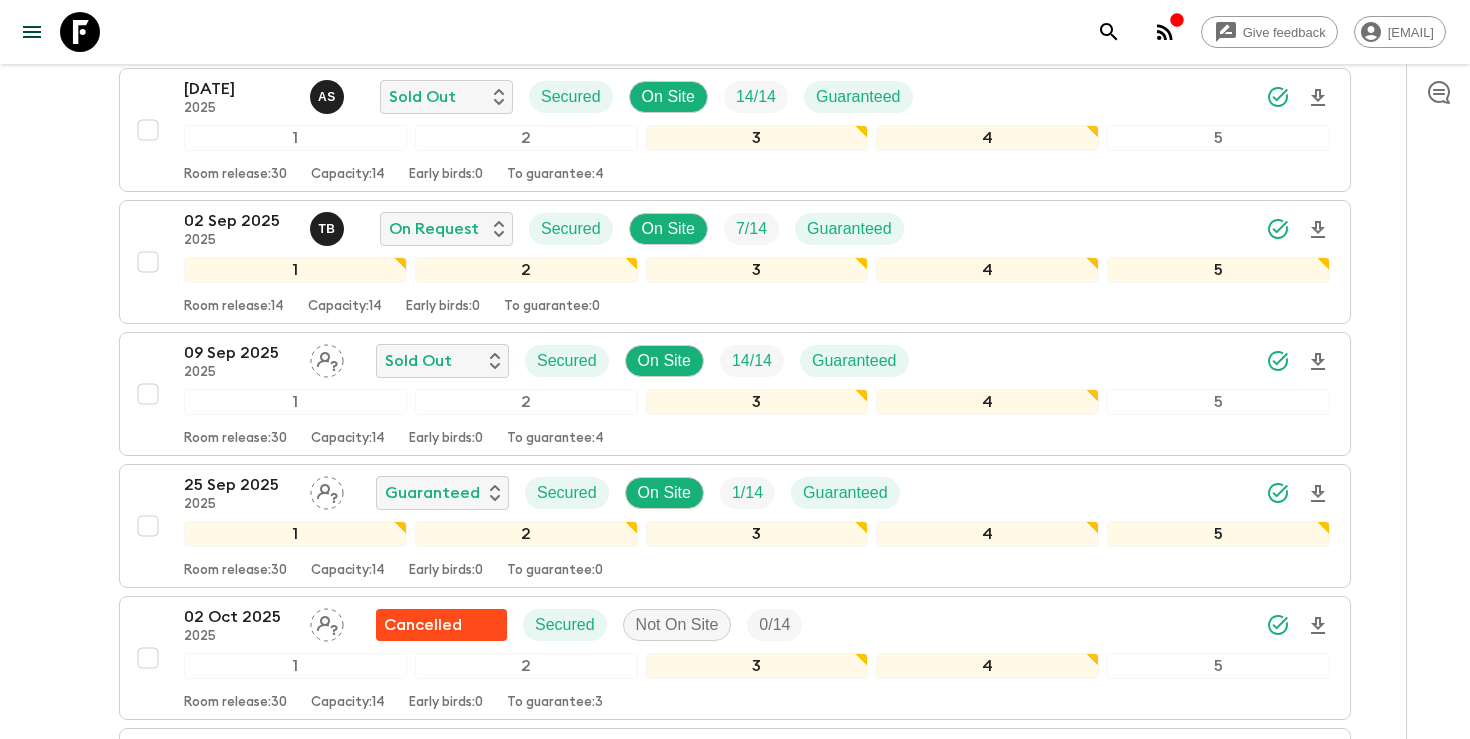 scroll, scrollTop: 1566, scrollLeft: 0, axis: vertical 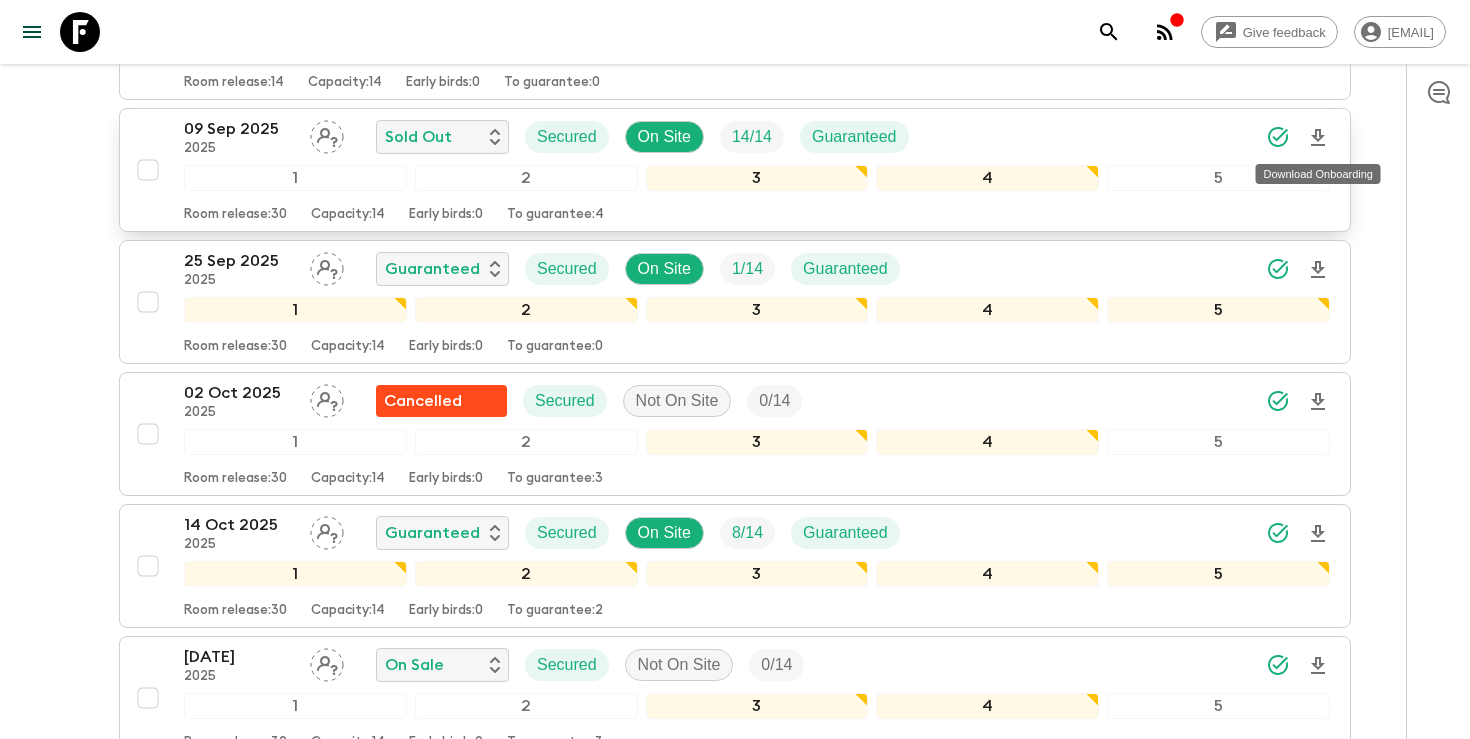 click 